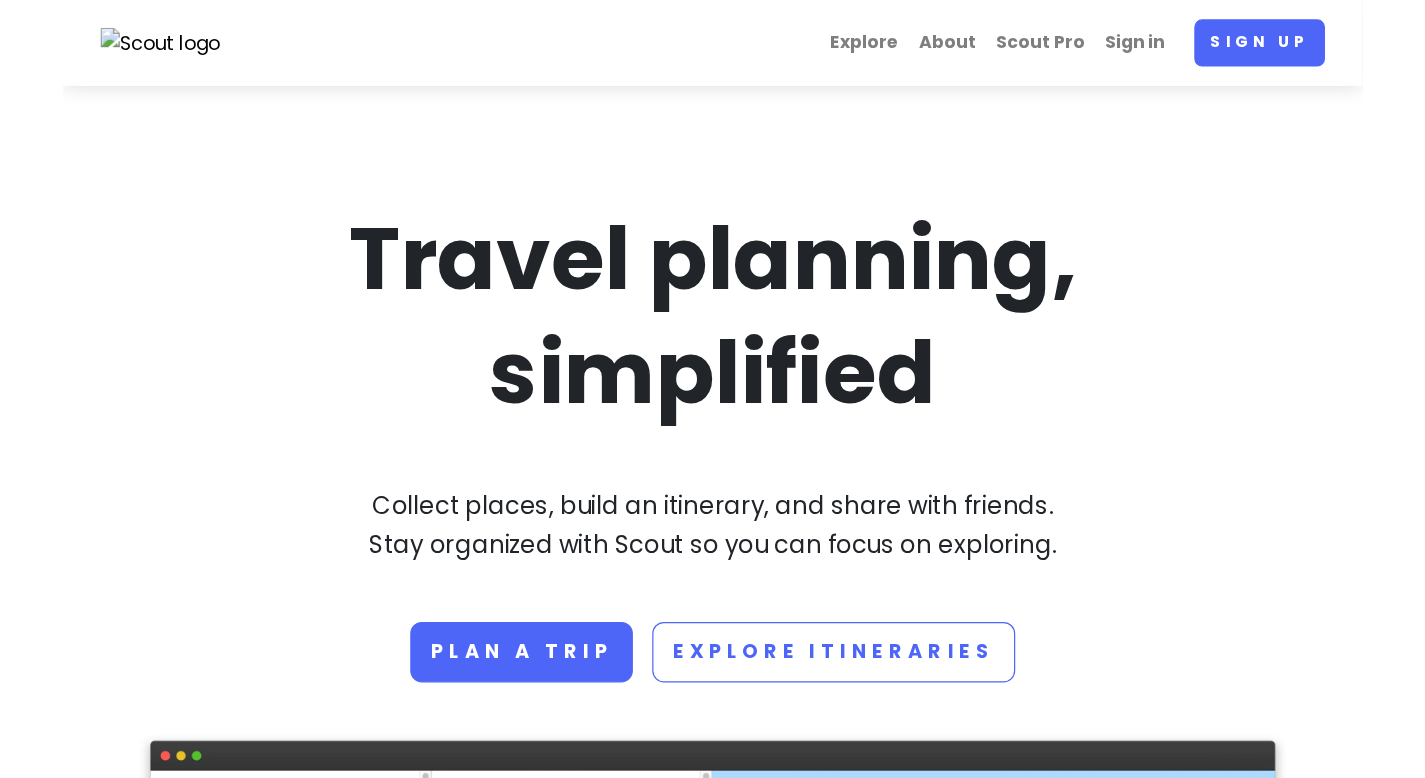 scroll, scrollTop: 0, scrollLeft: 0, axis: both 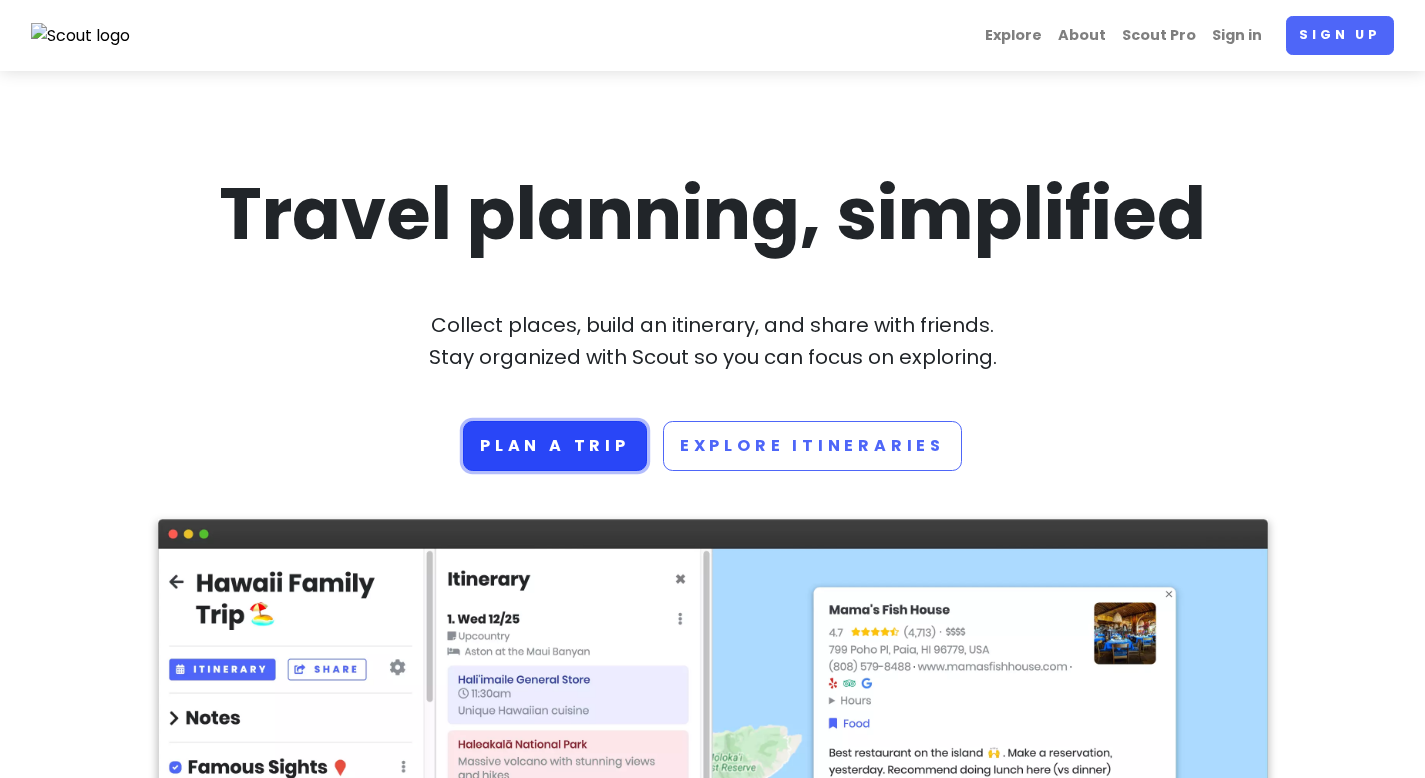 click on "Plan a trip" at bounding box center [555, 446] 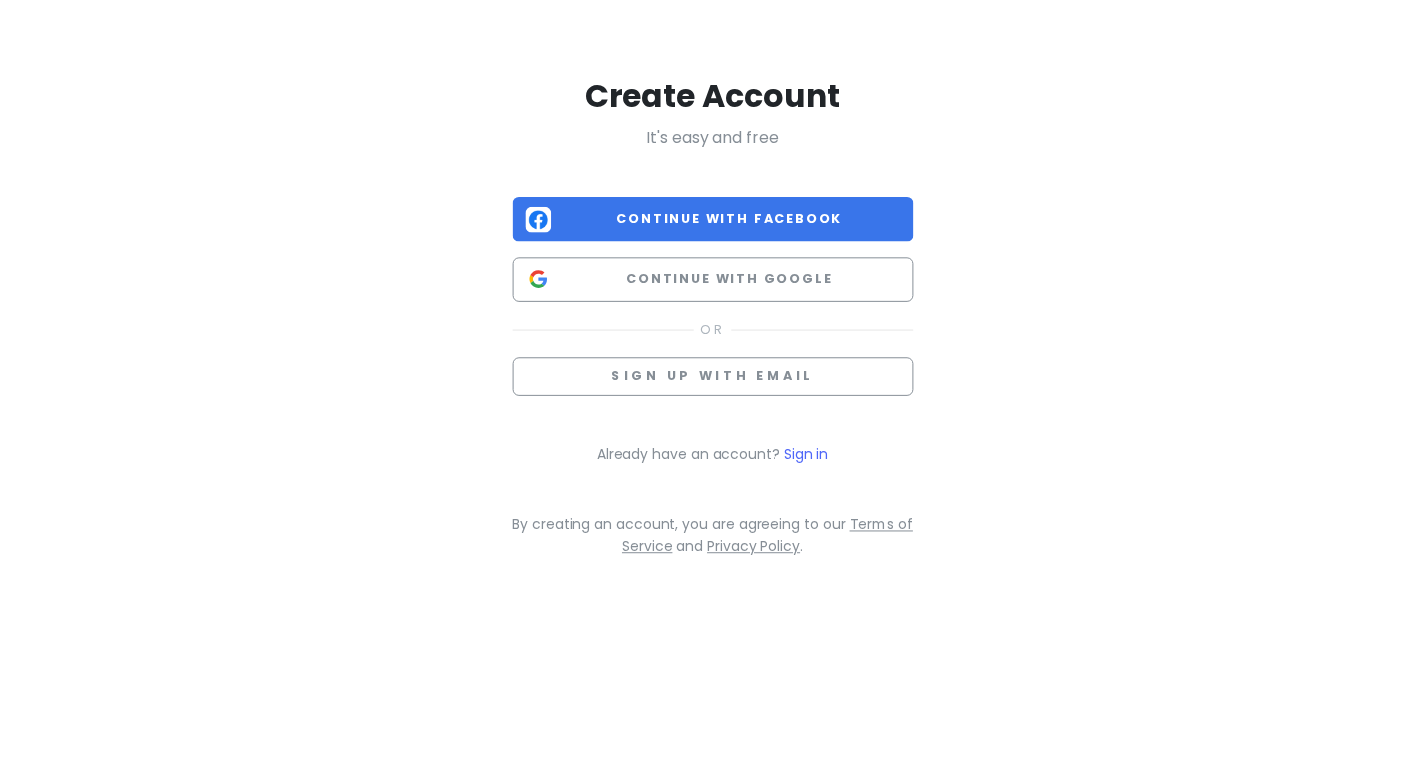 scroll, scrollTop: 0, scrollLeft: 0, axis: both 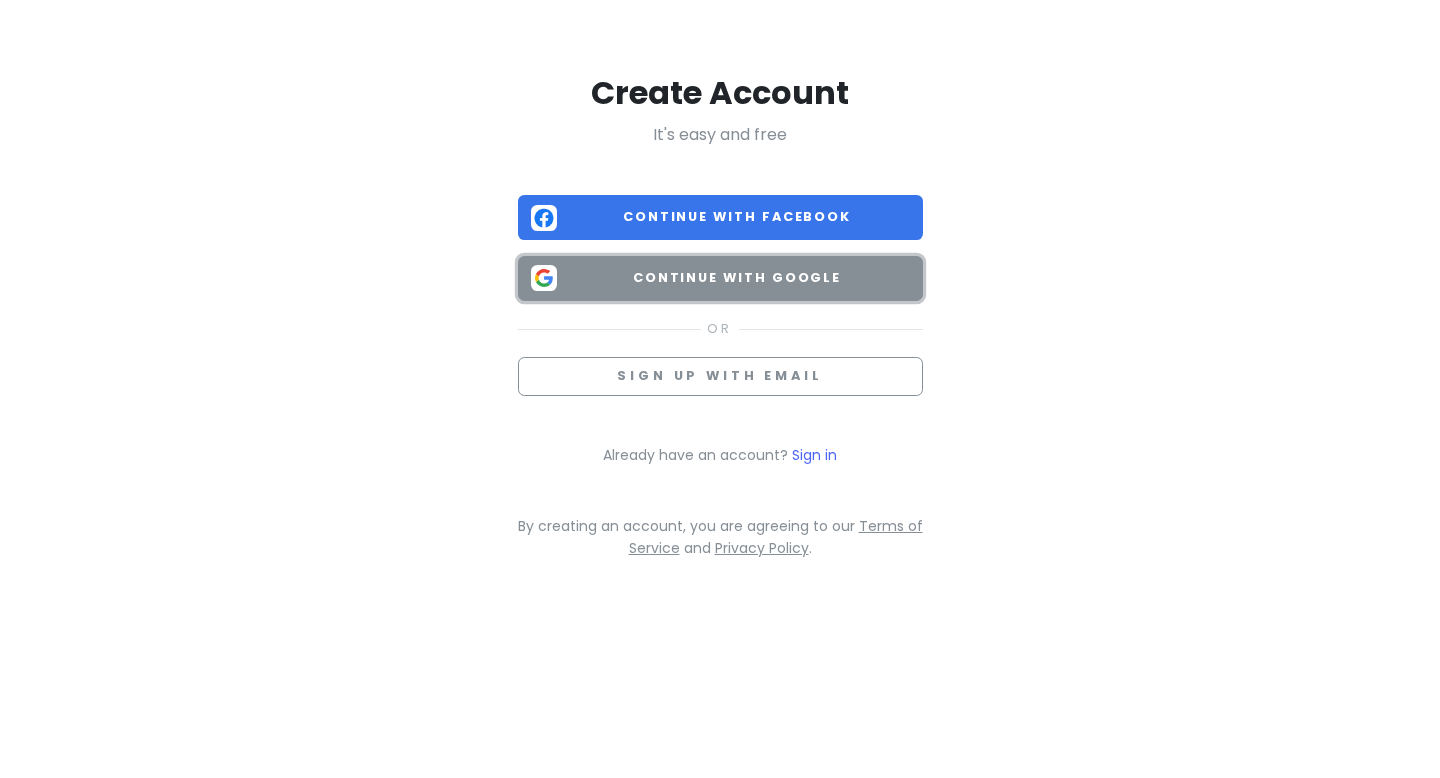 click on "Continue with Google" at bounding box center (720, 278) 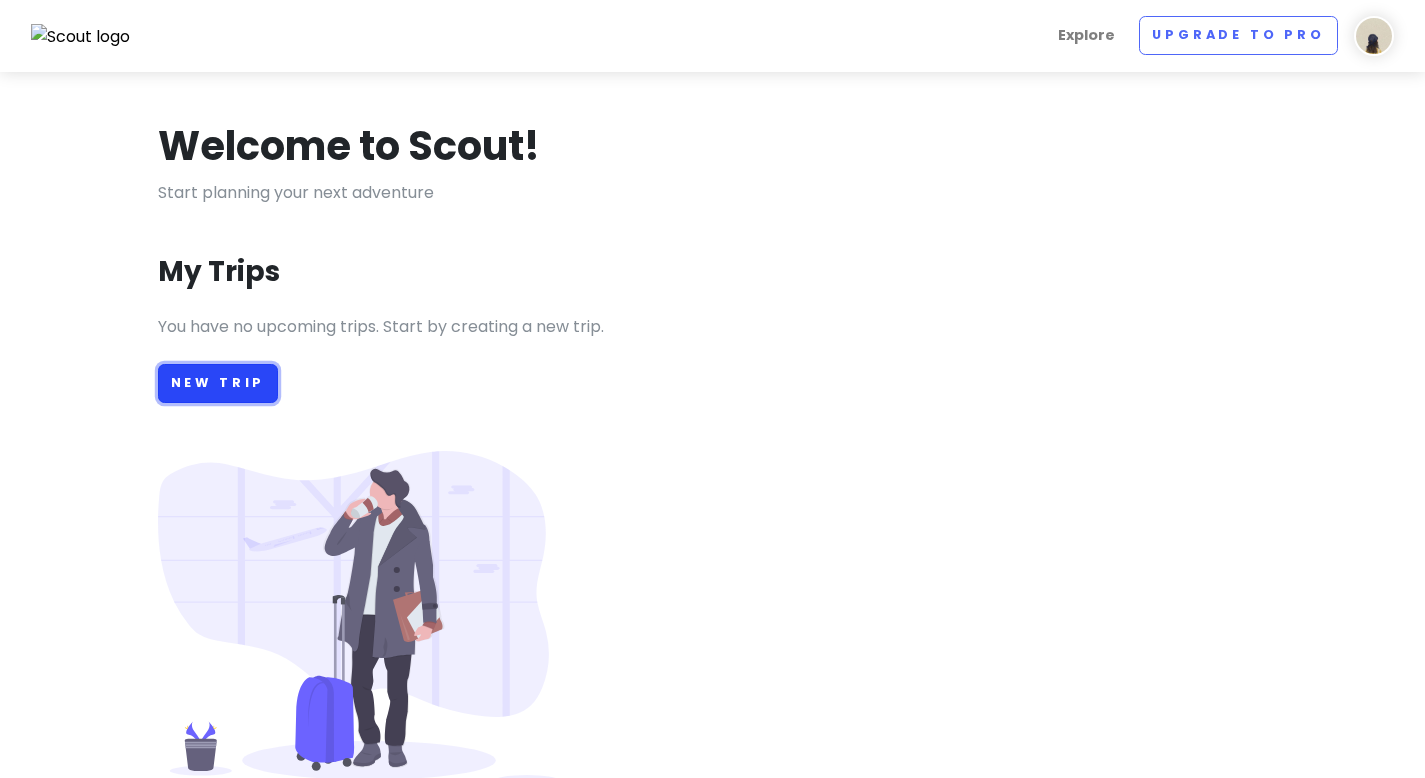 click on "New Trip" at bounding box center [218, 383] 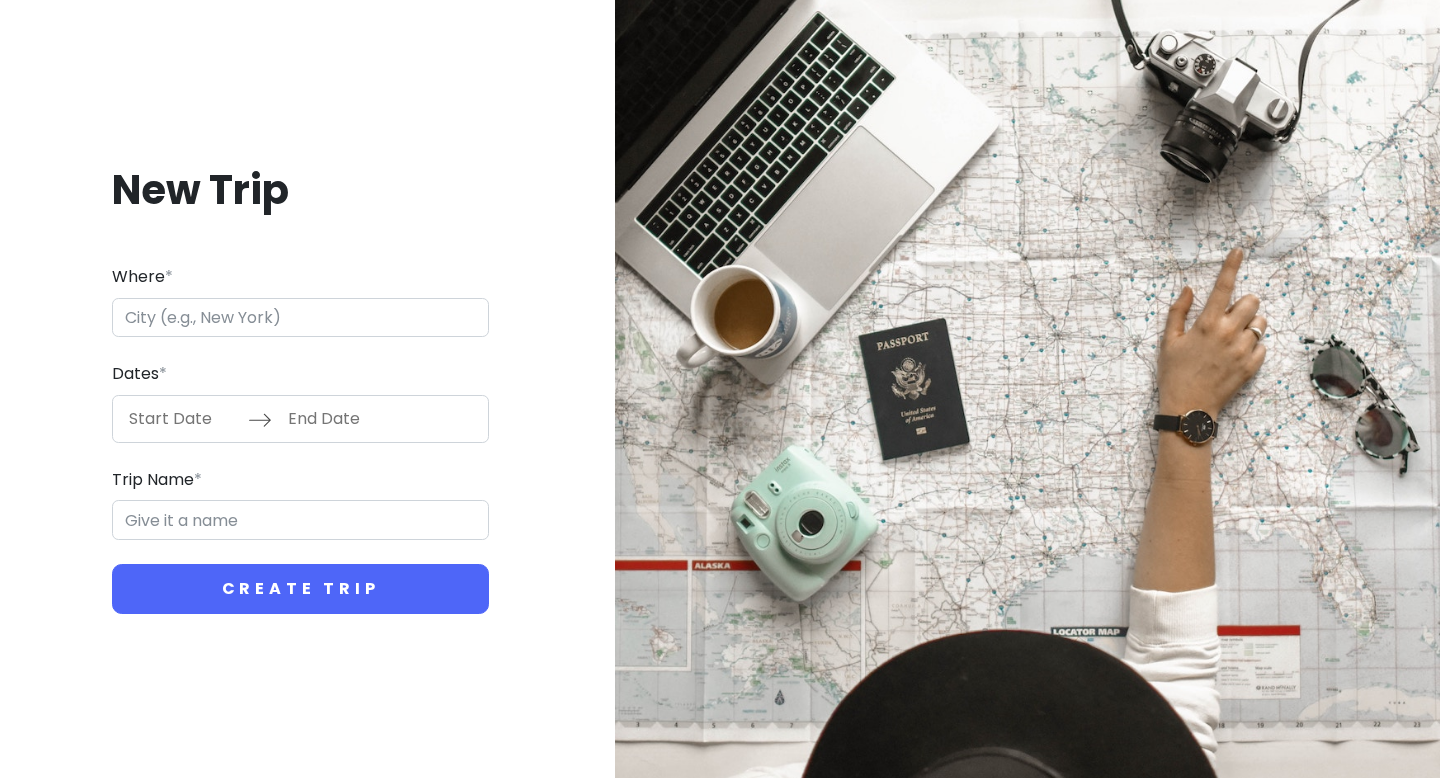 click on "Where  *" at bounding box center [300, 318] 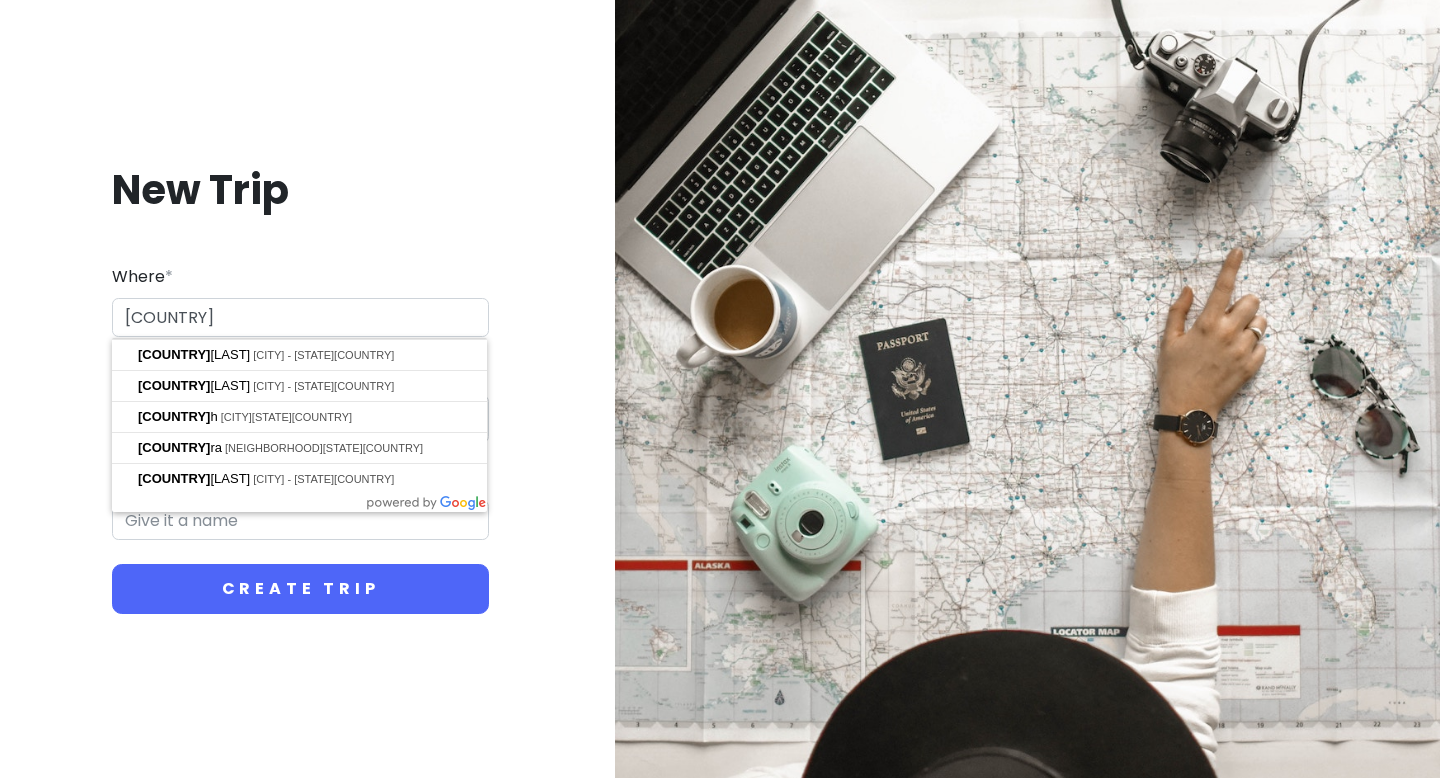 type on "J" 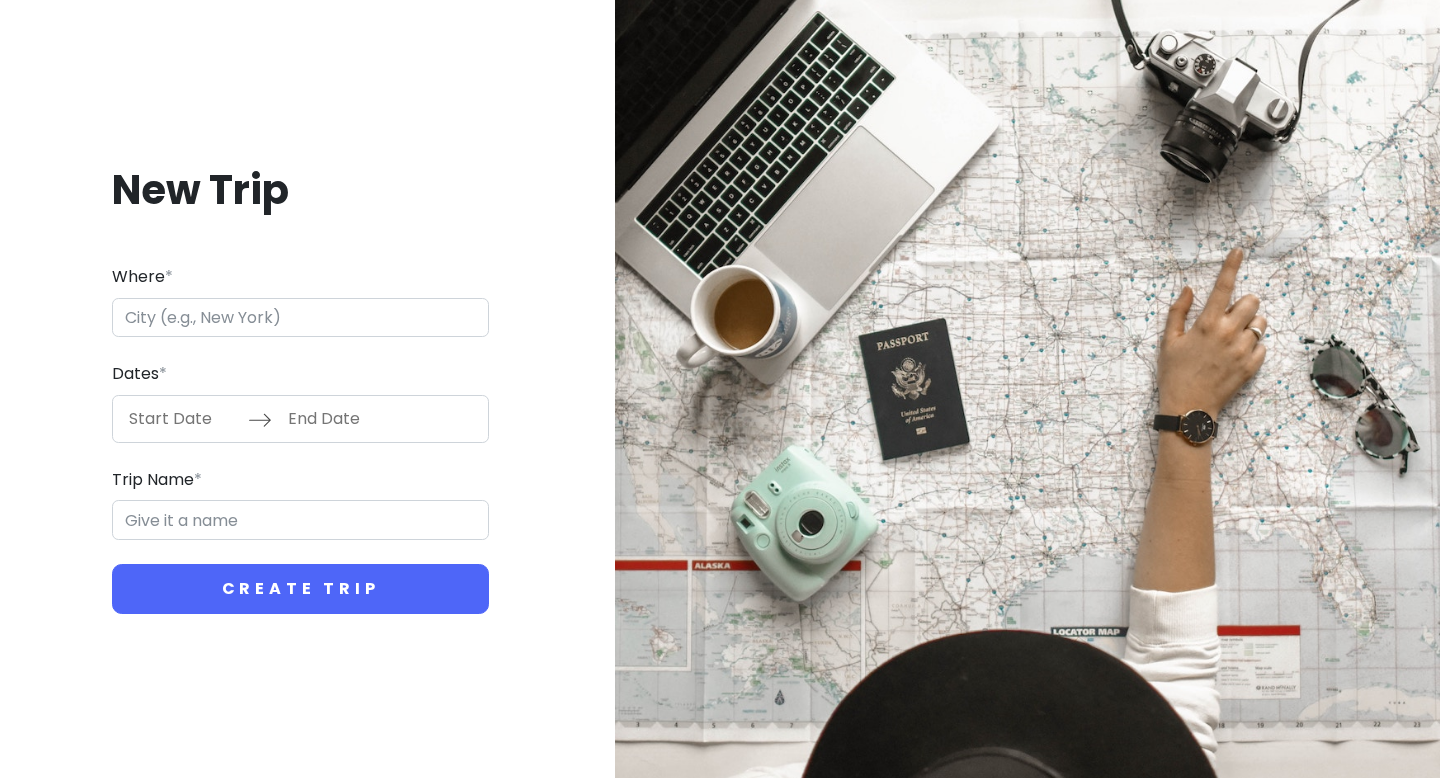 type on "e" 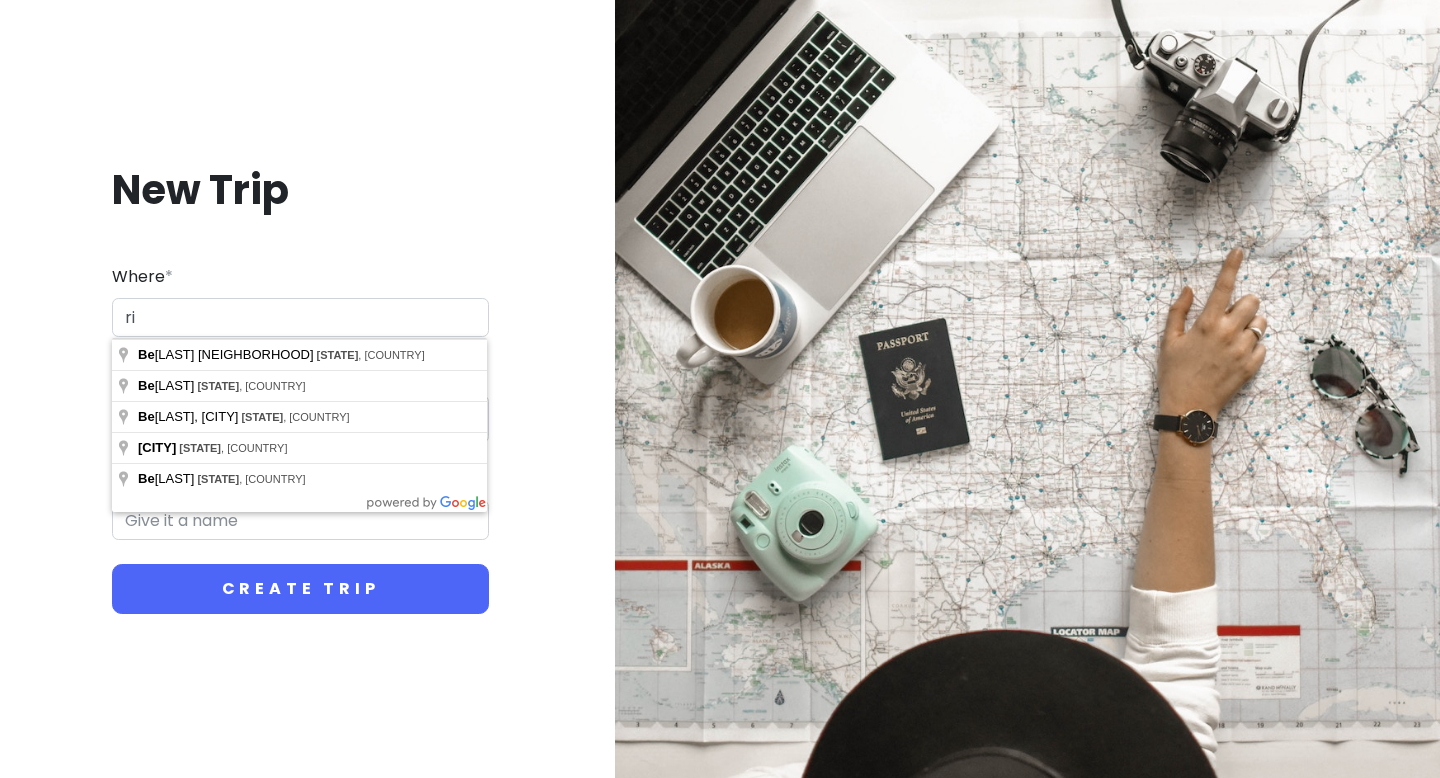 type on "r" 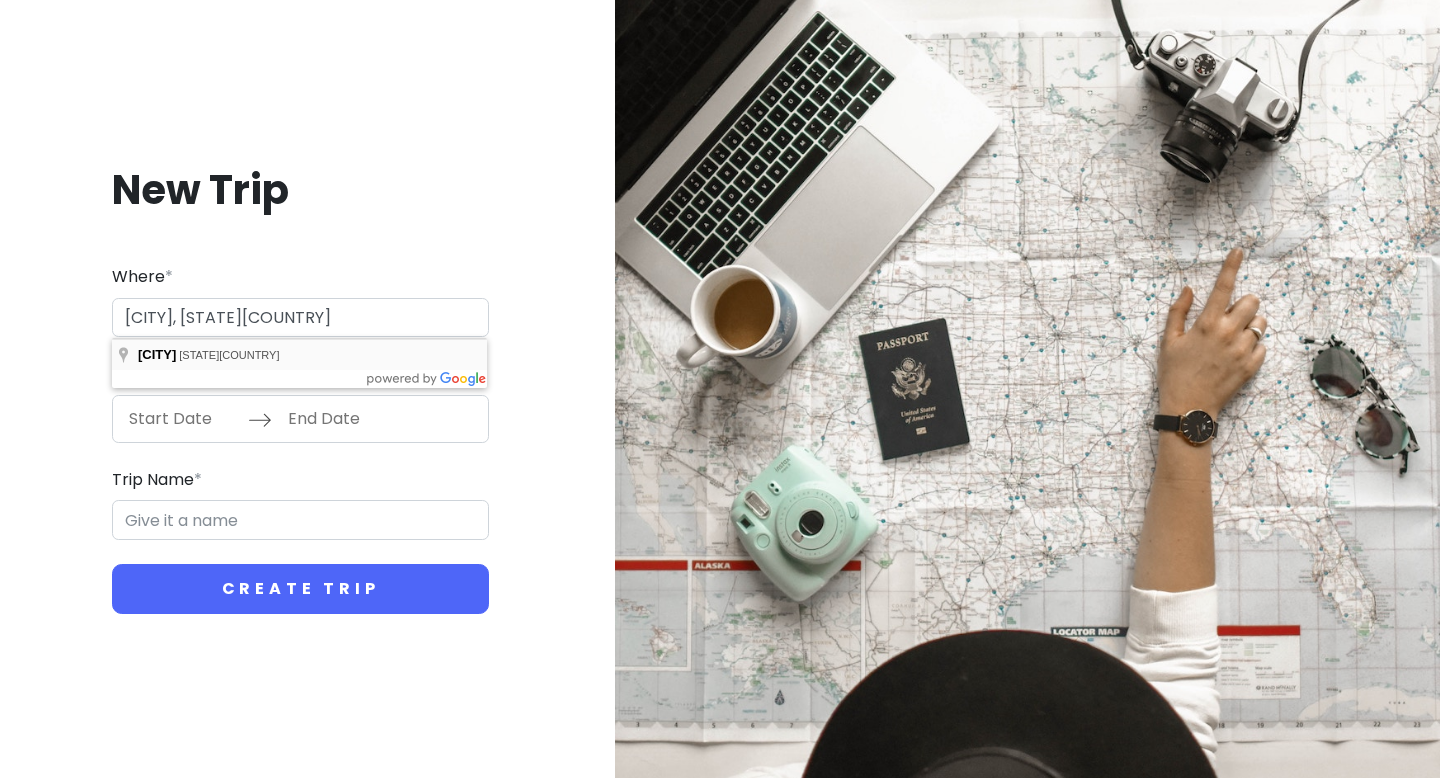 type on "[COUNTRY][STATE][CITY][POSTAL_CODE]" 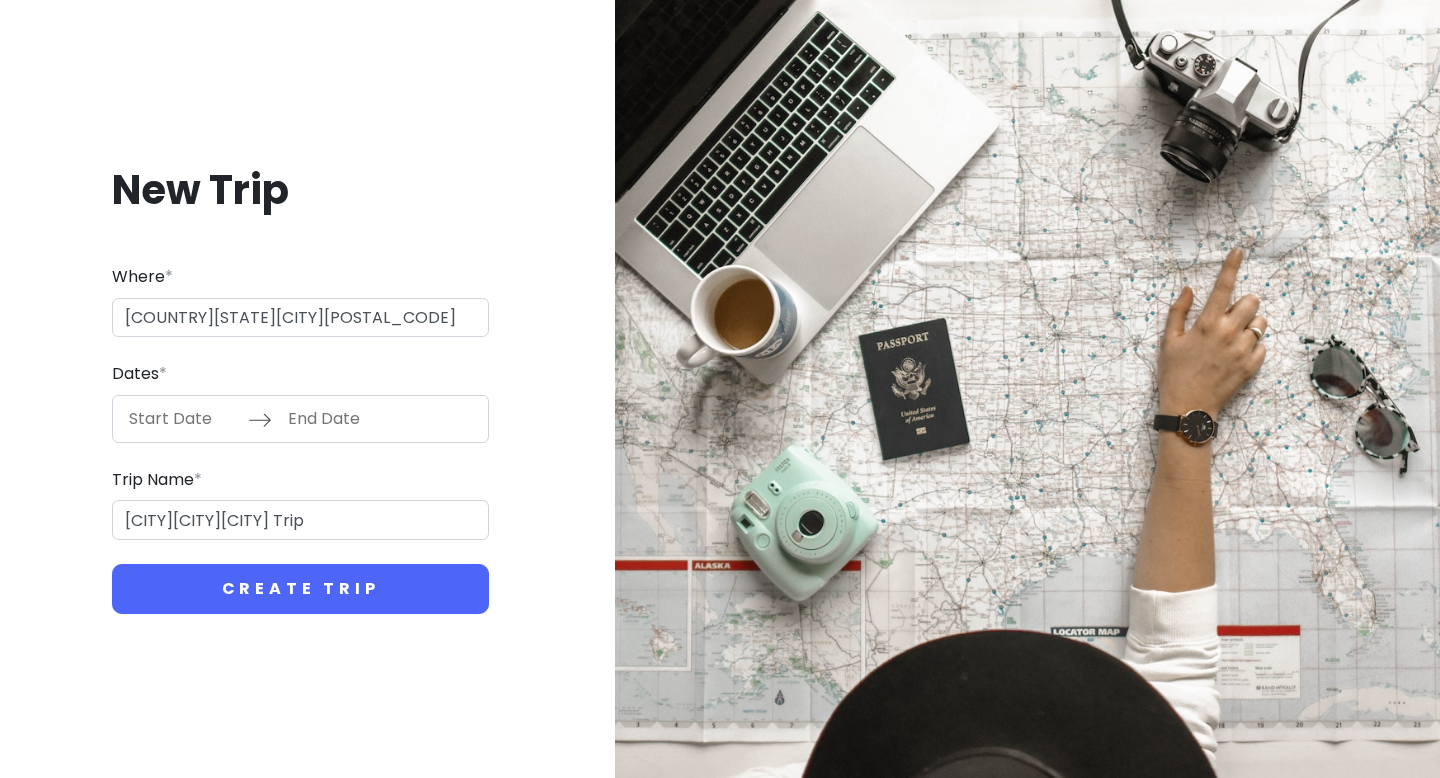 click at bounding box center (183, 419) 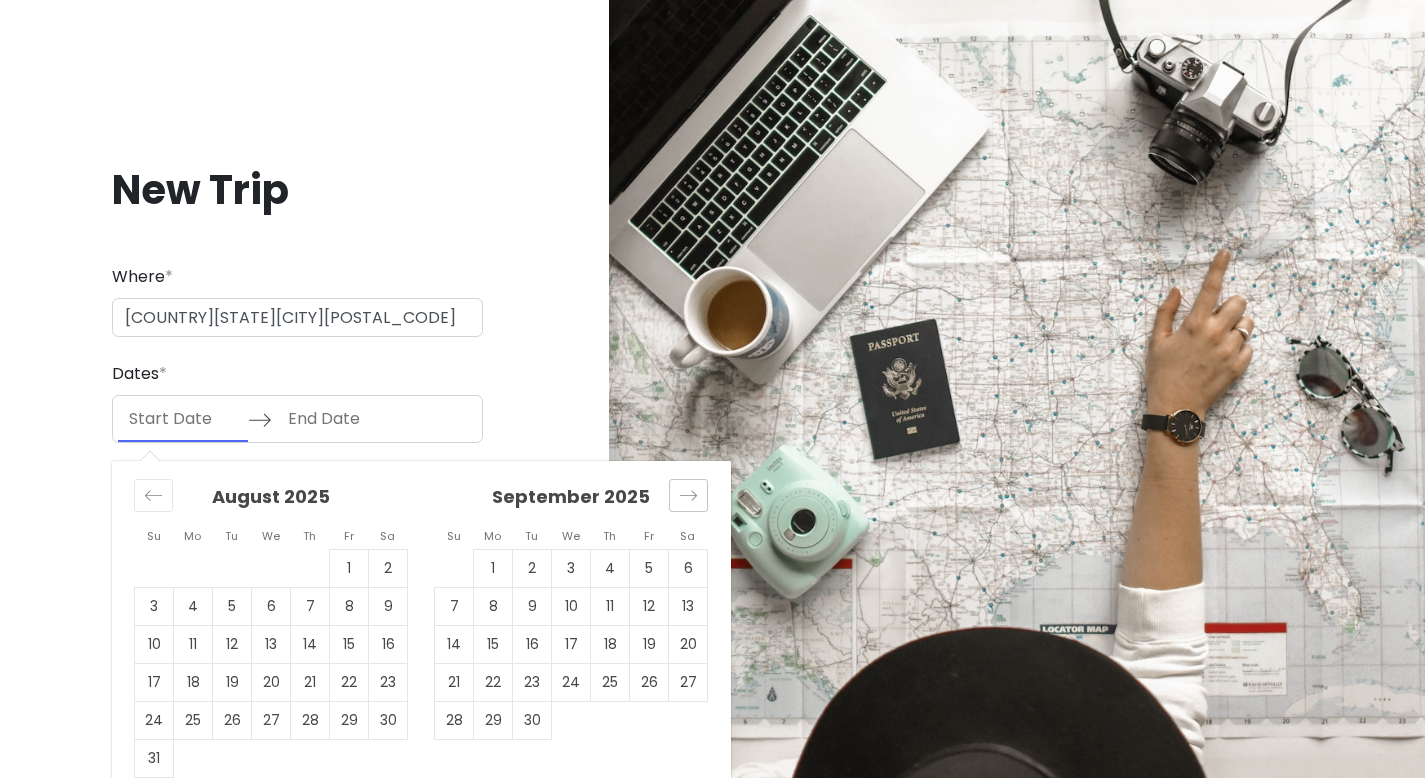 click at bounding box center (688, 495) 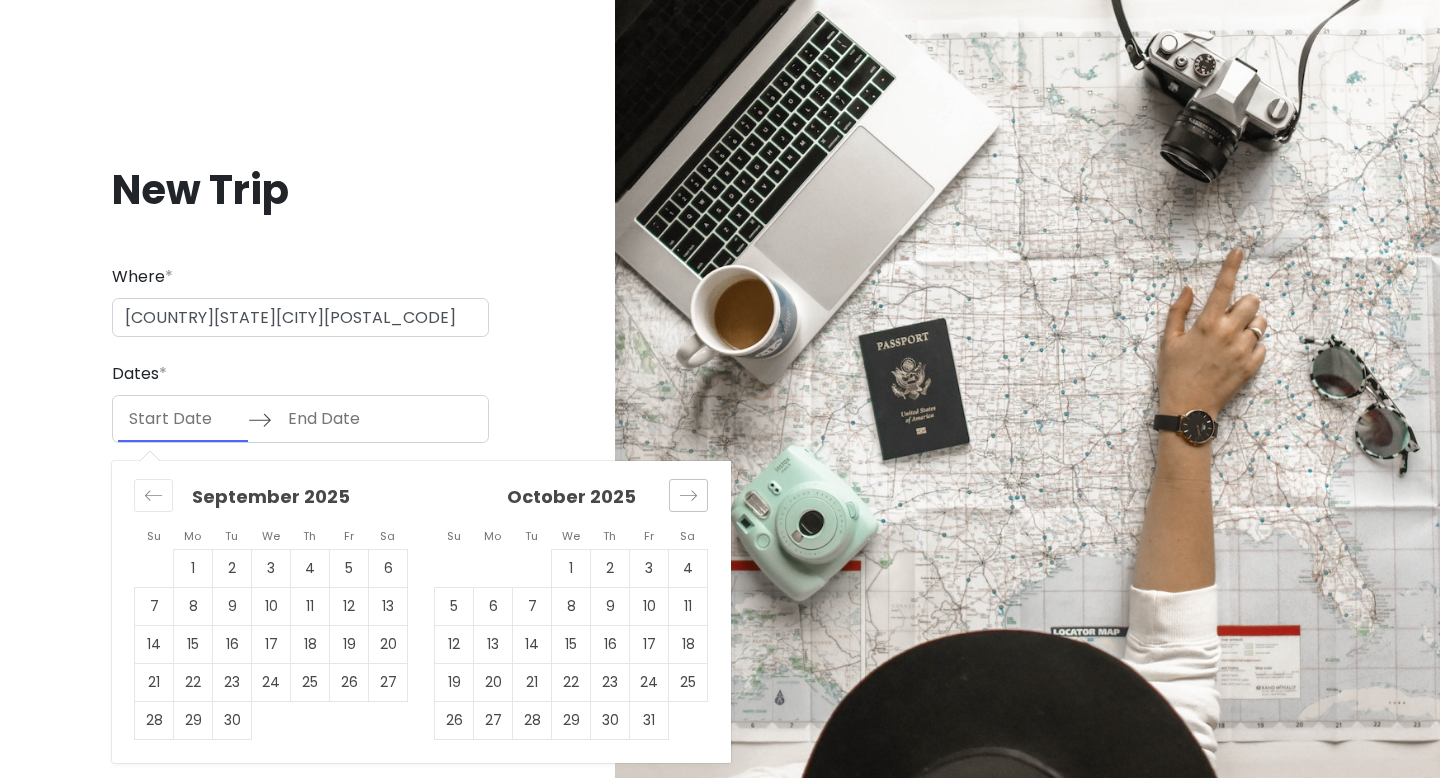 click 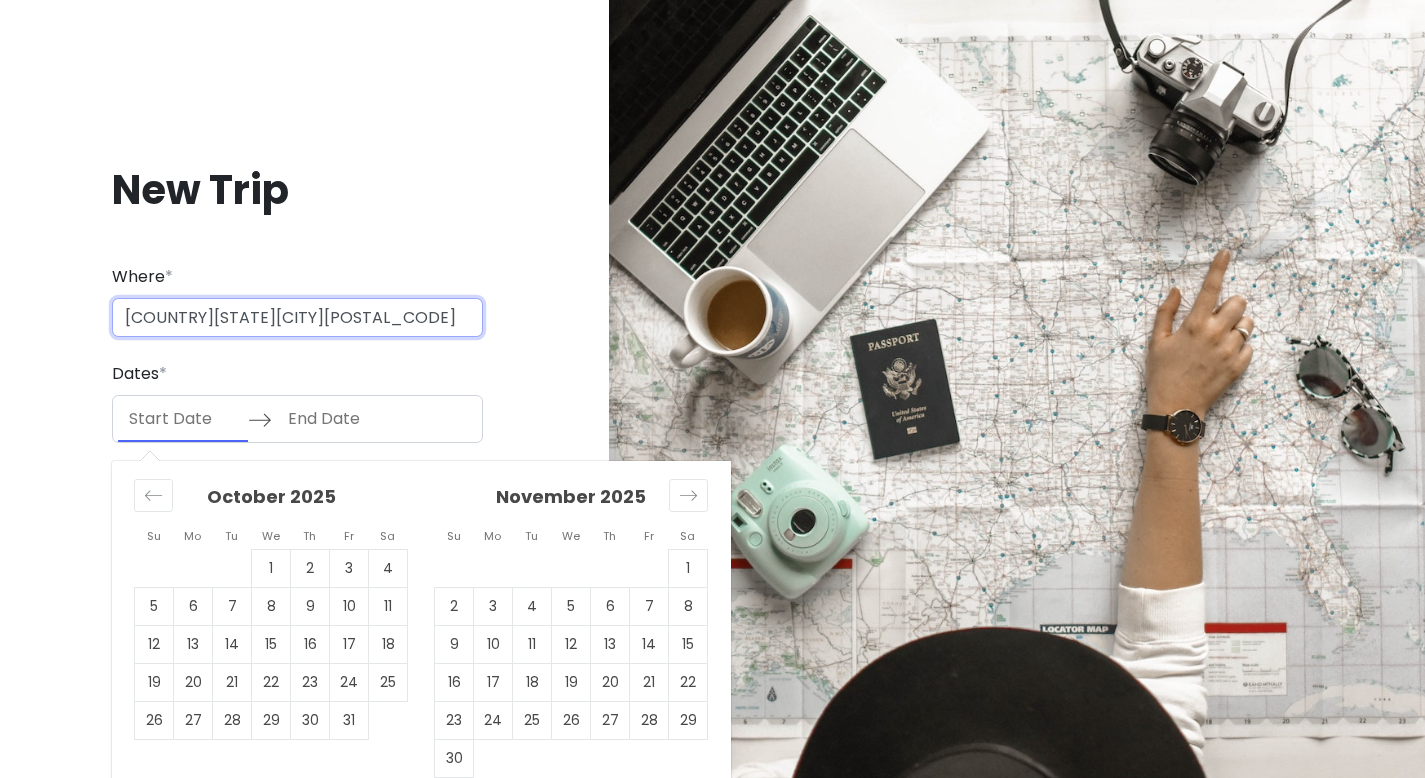 click on "[COUNTRY][STATE][CITY][POSTAL_CODE]" at bounding box center [297, 318] 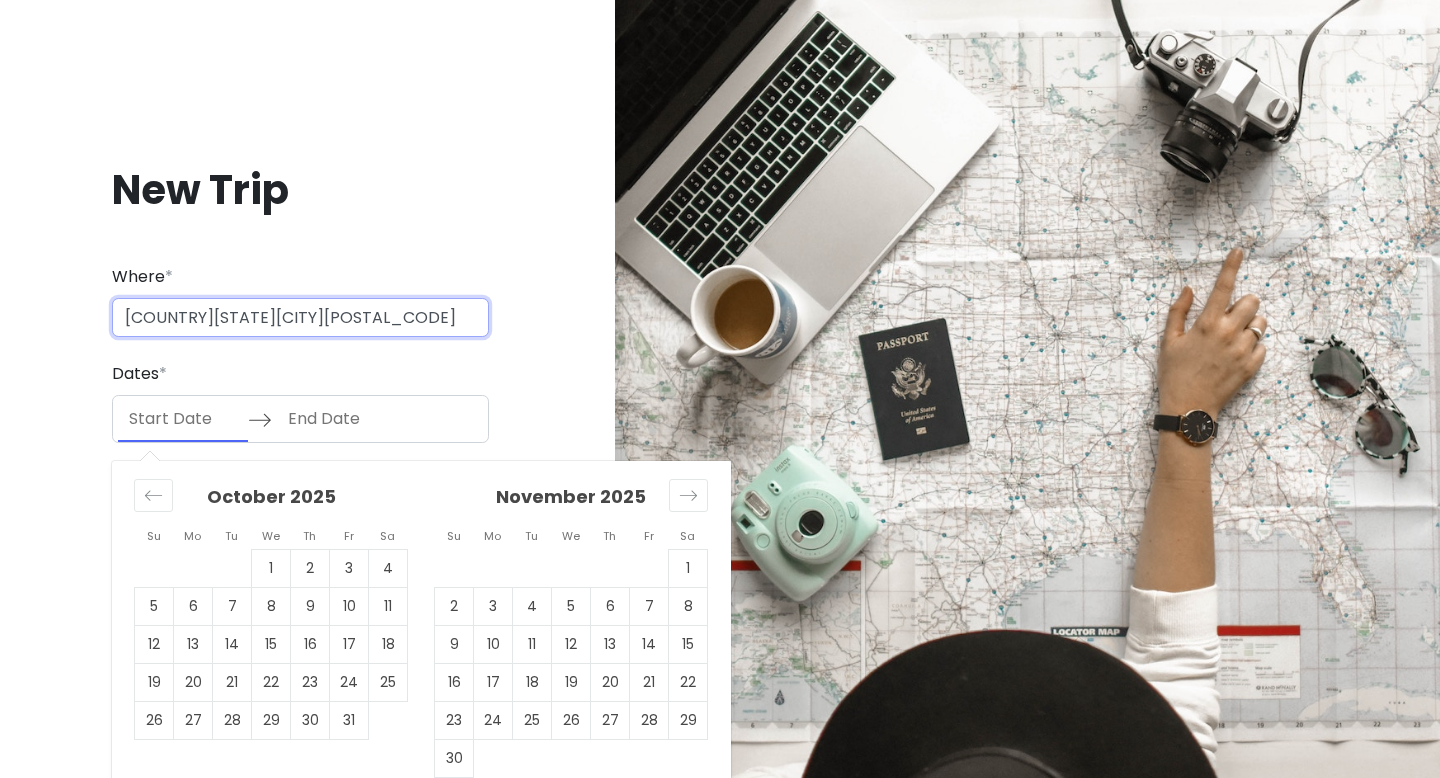click on "[COUNTRY][STATE][CITY][POSTAL_CODE]" at bounding box center (300, 318) 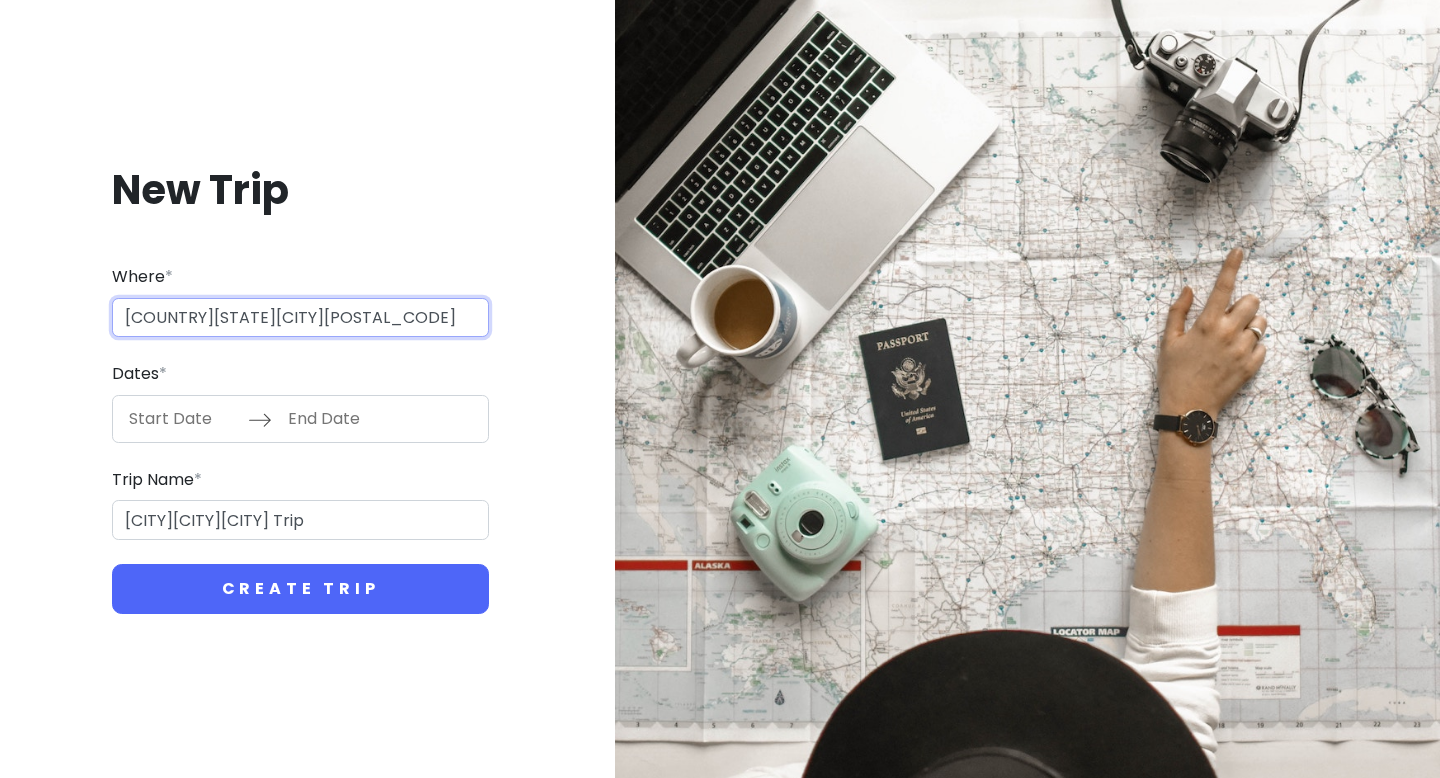 click on "[COUNTRY][STATE][CITY][POSTAL_CODE]" at bounding box center [300, 318] 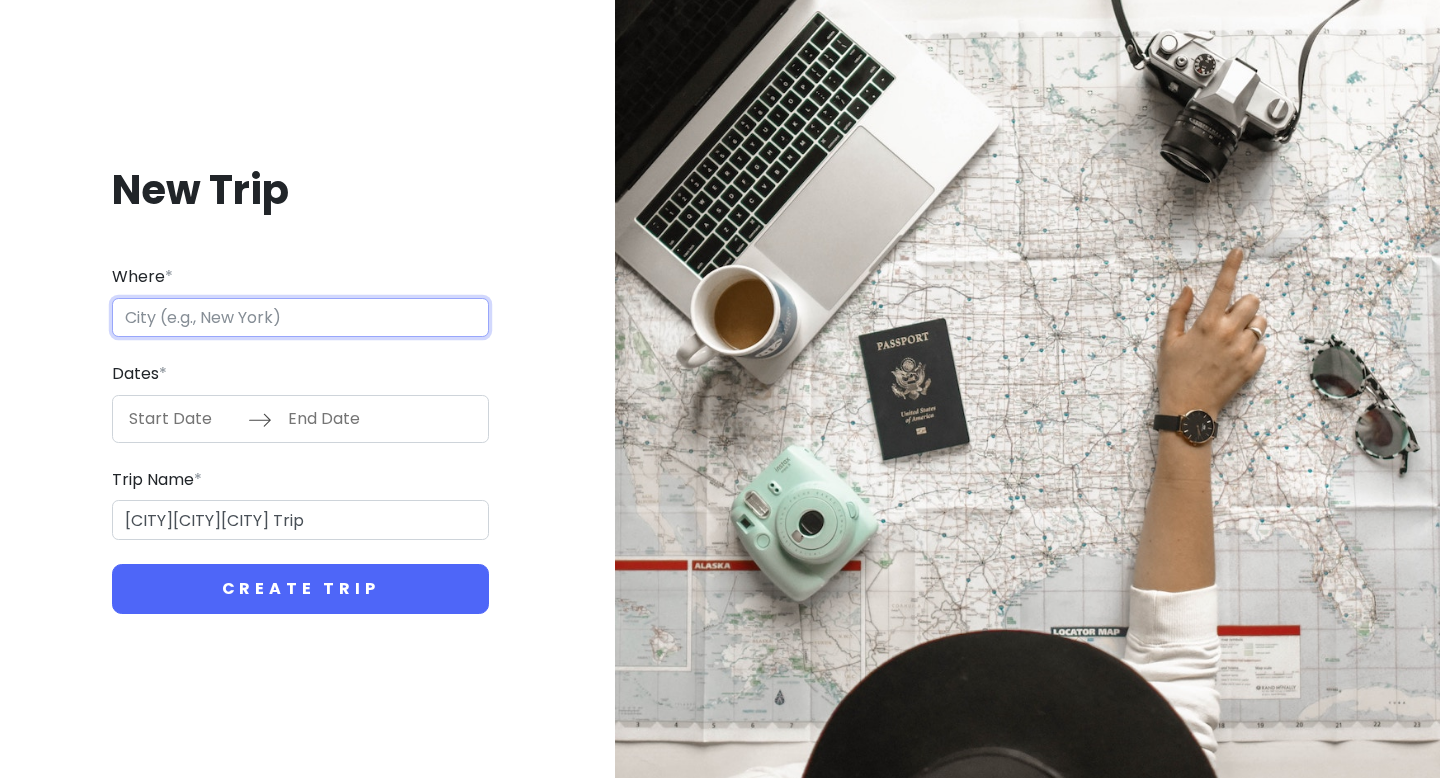 click on "Where  *" at bounding box center (300, 318) 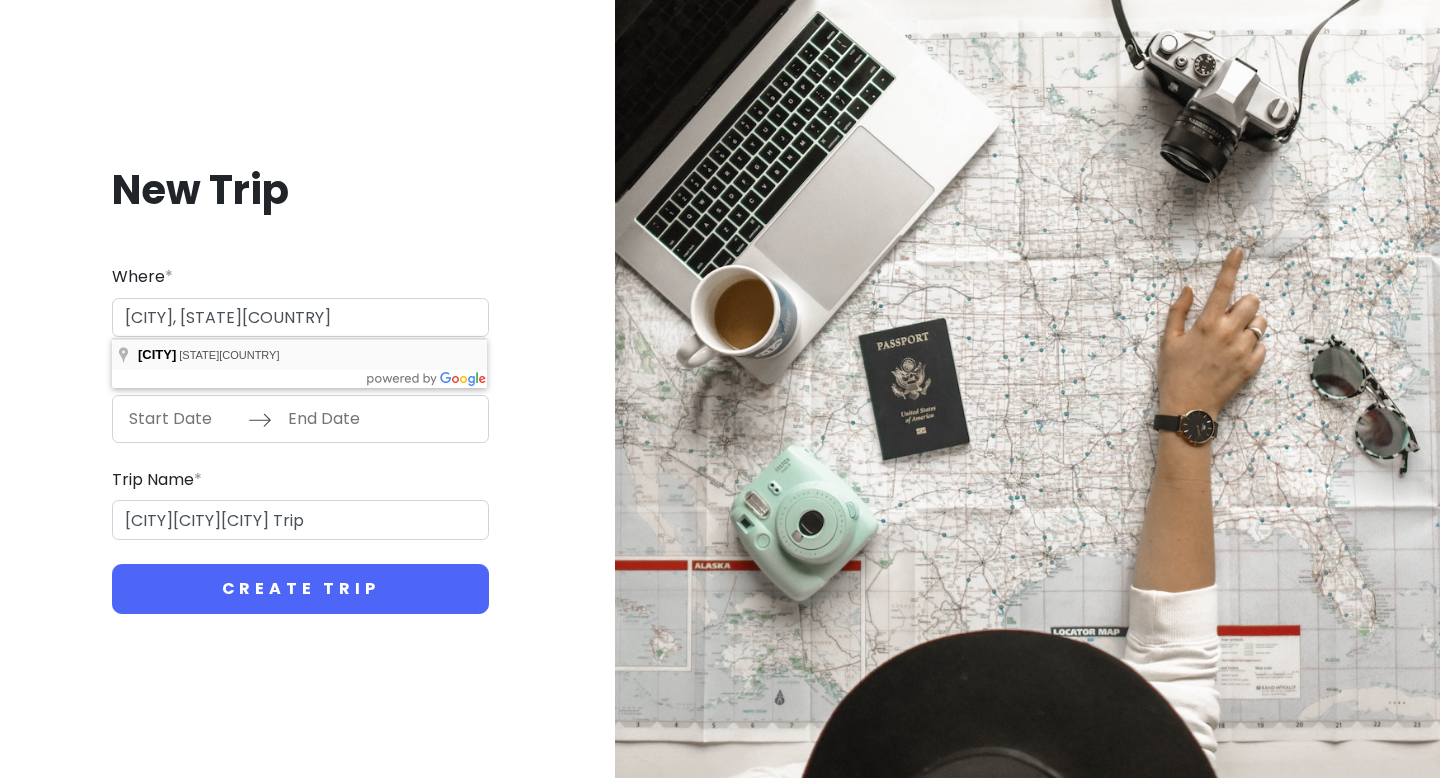type on "[COUNTRY][STATE][CITY][POSTAL_CODE]" 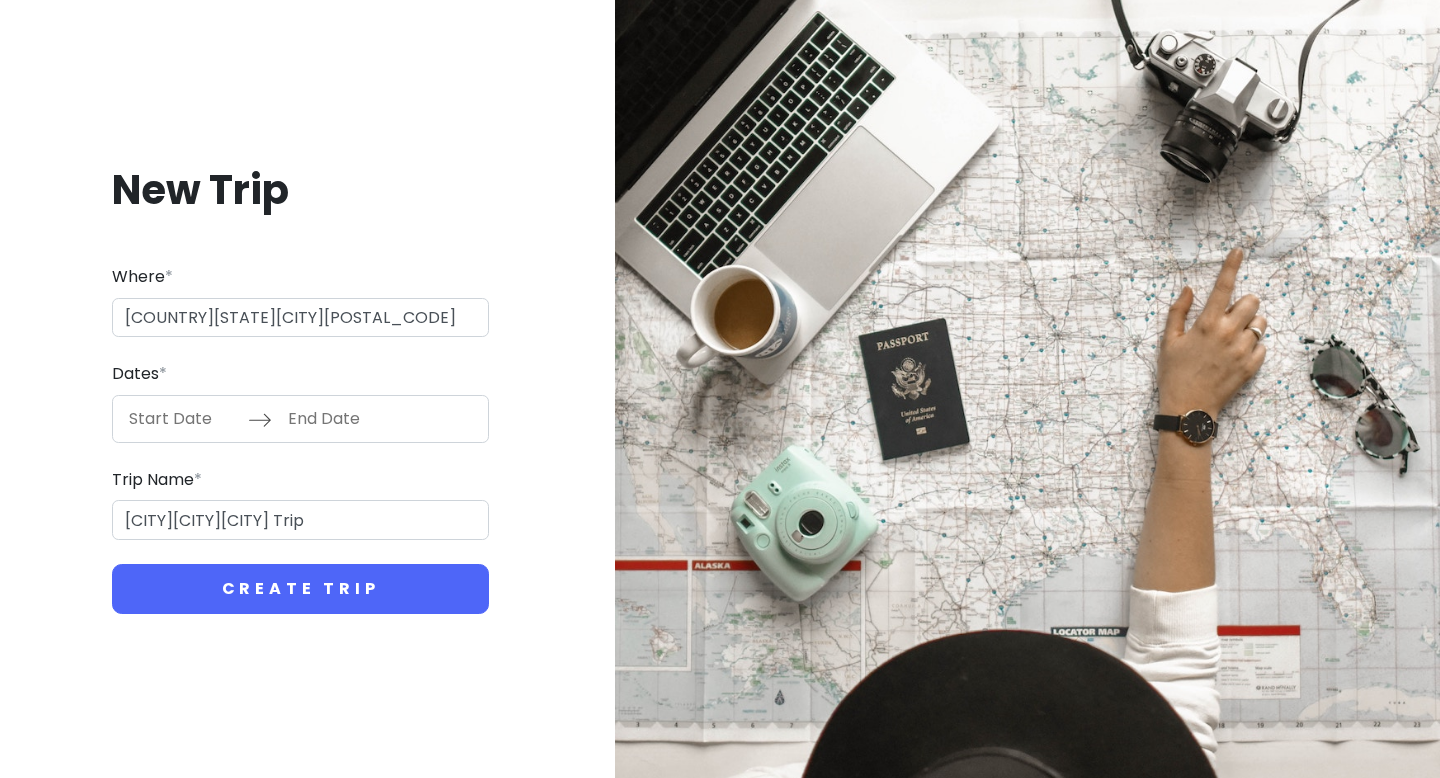 click at bounding box center (342, 419) 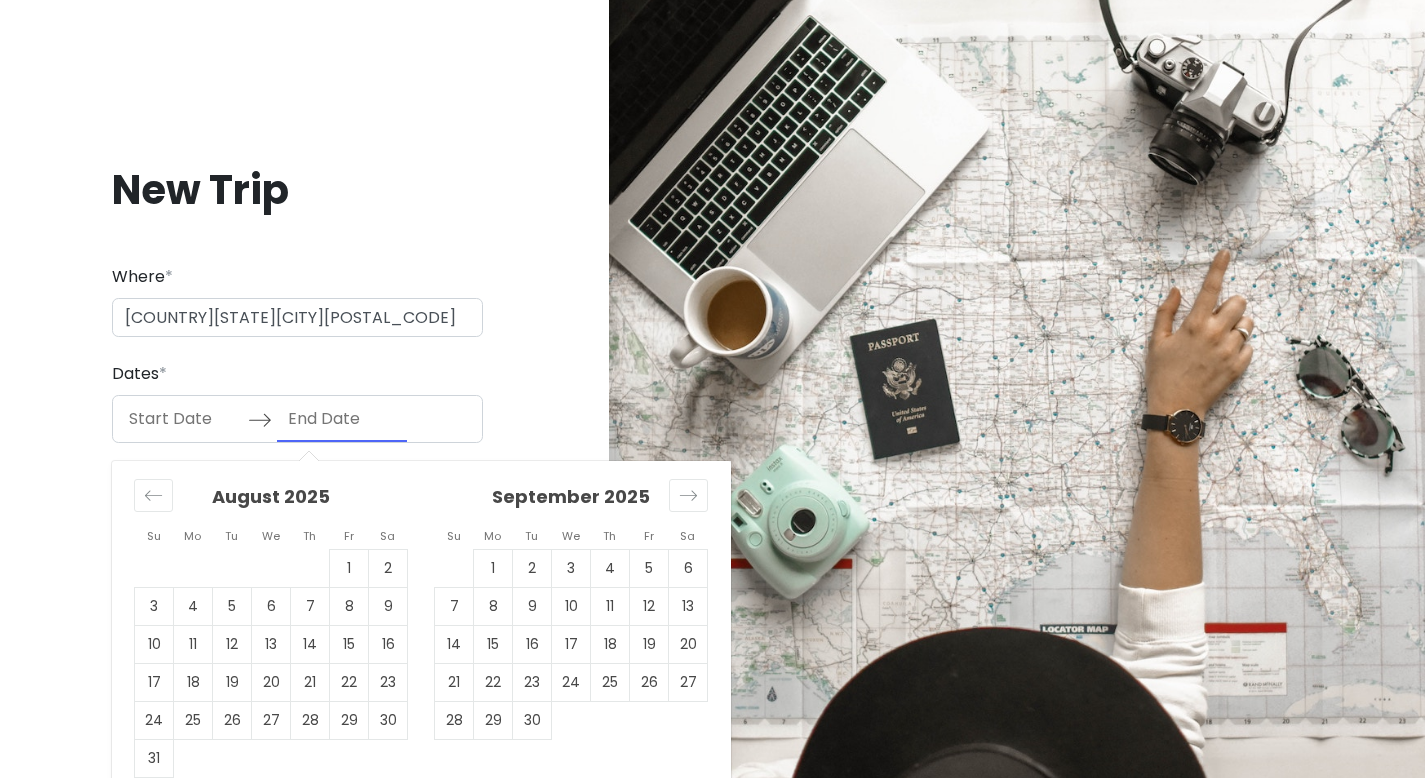click at bounding box center (183, 419) 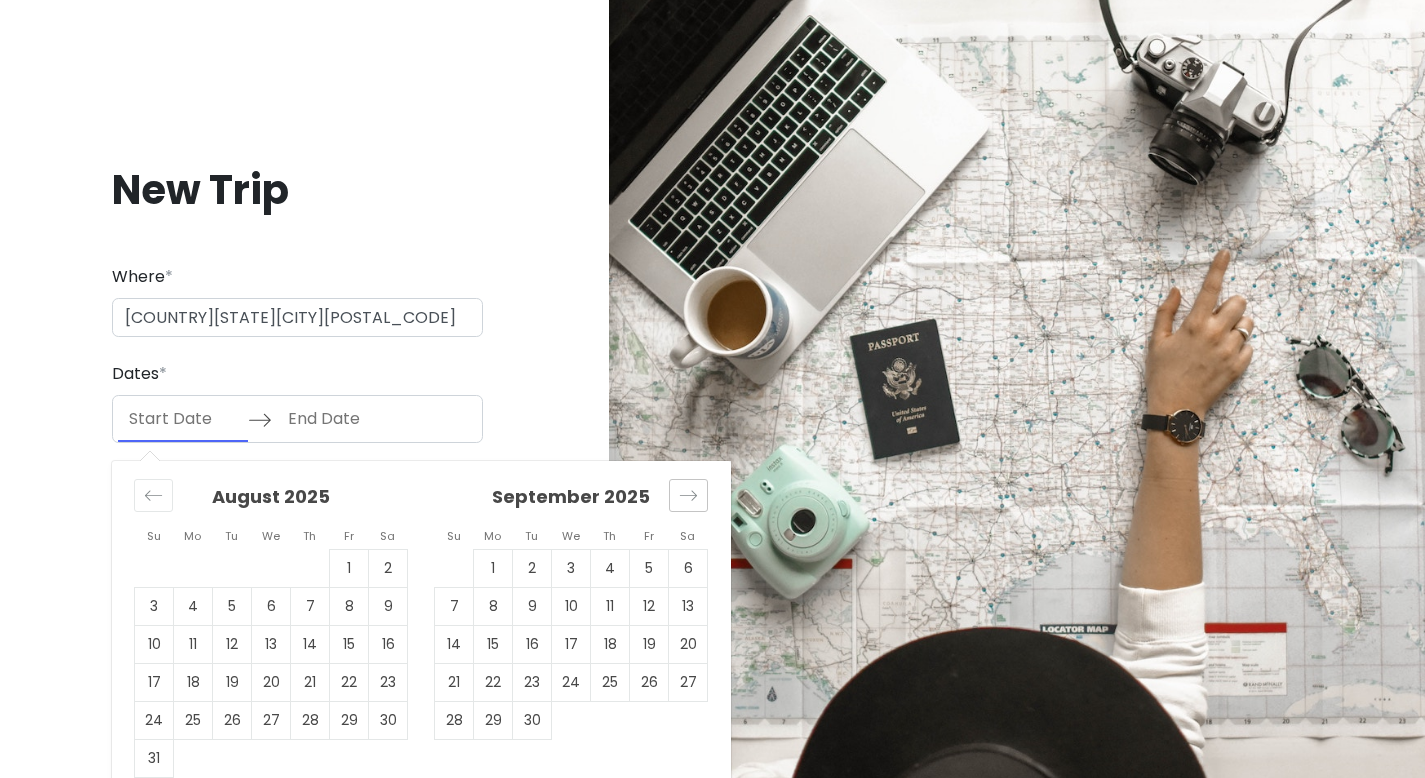 click 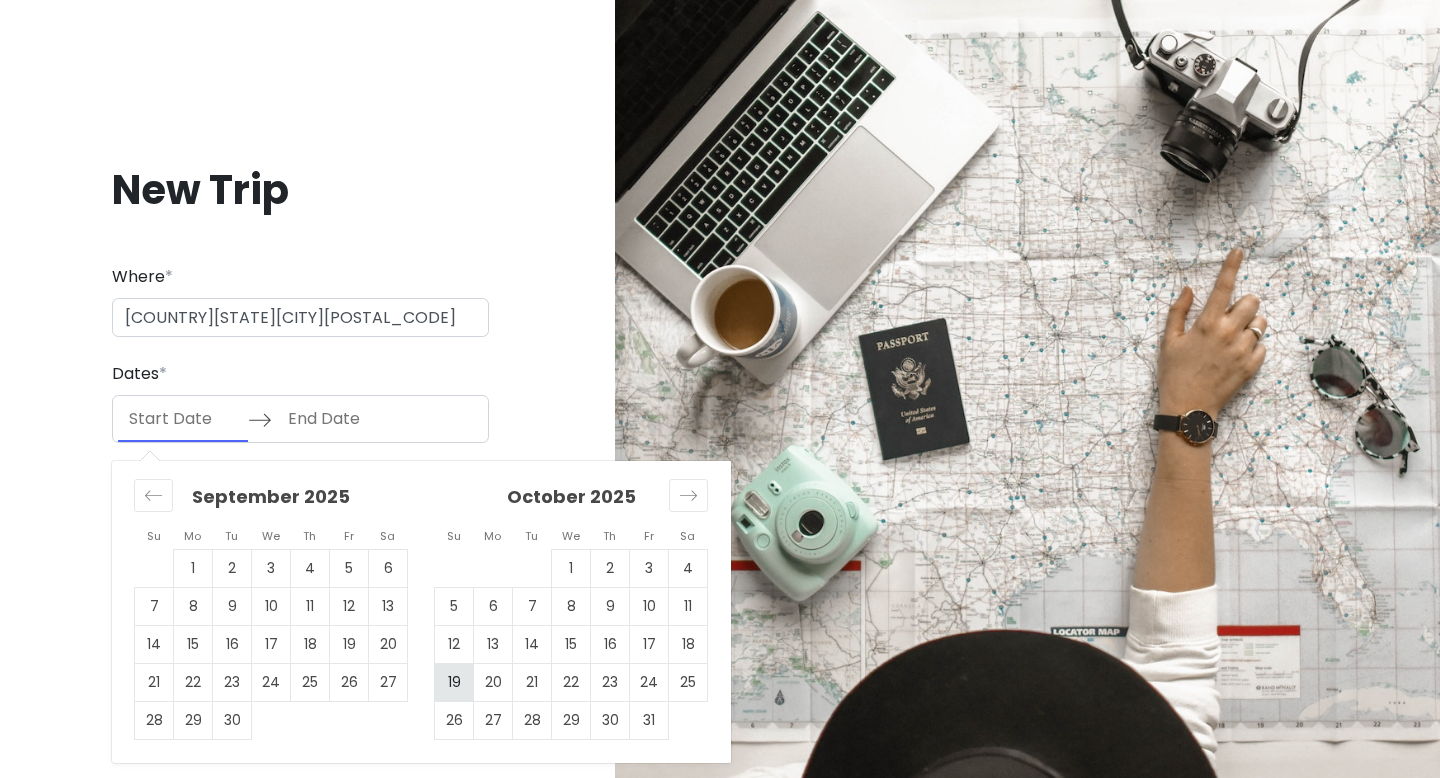 click on "19" at bounding box center [454, 682] 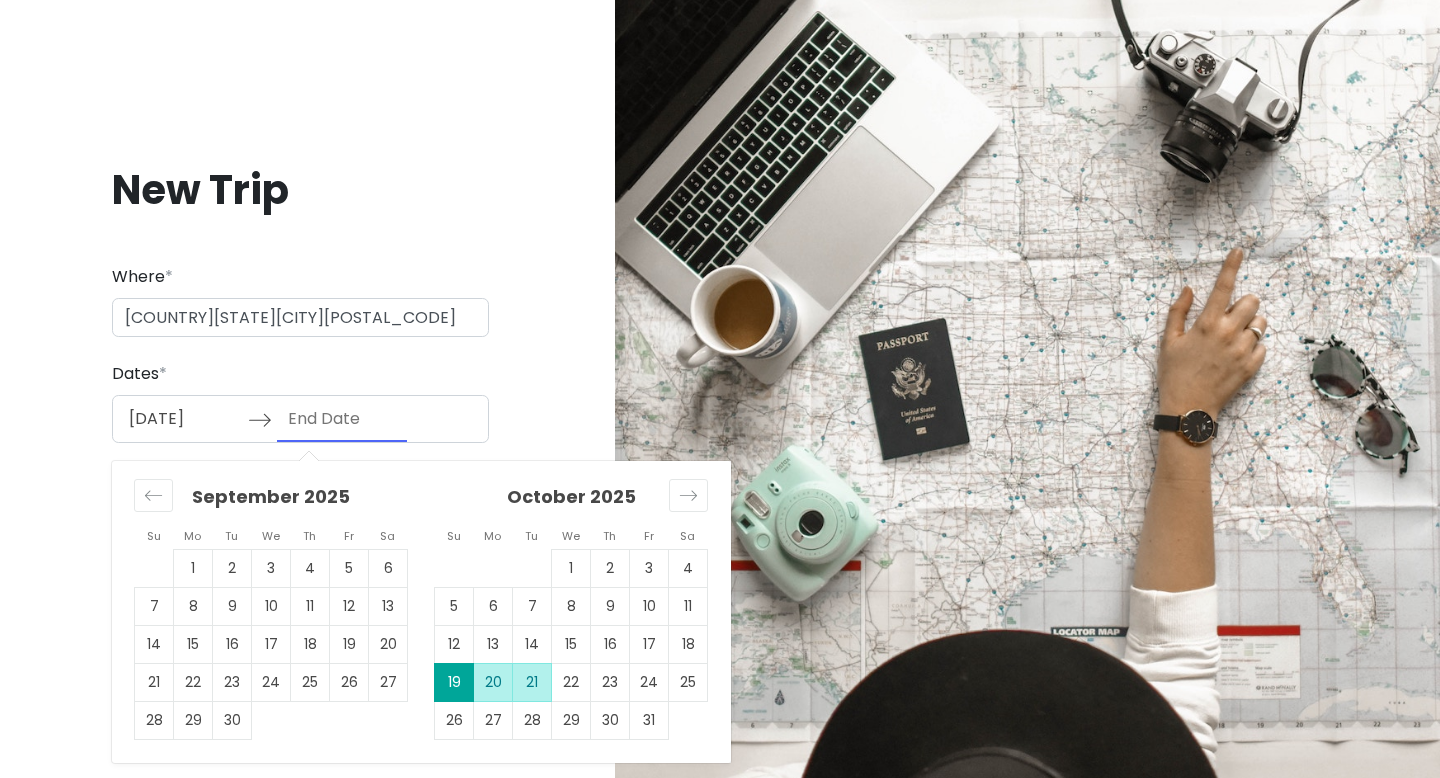 click on "21" at bounding box center (532, 682) 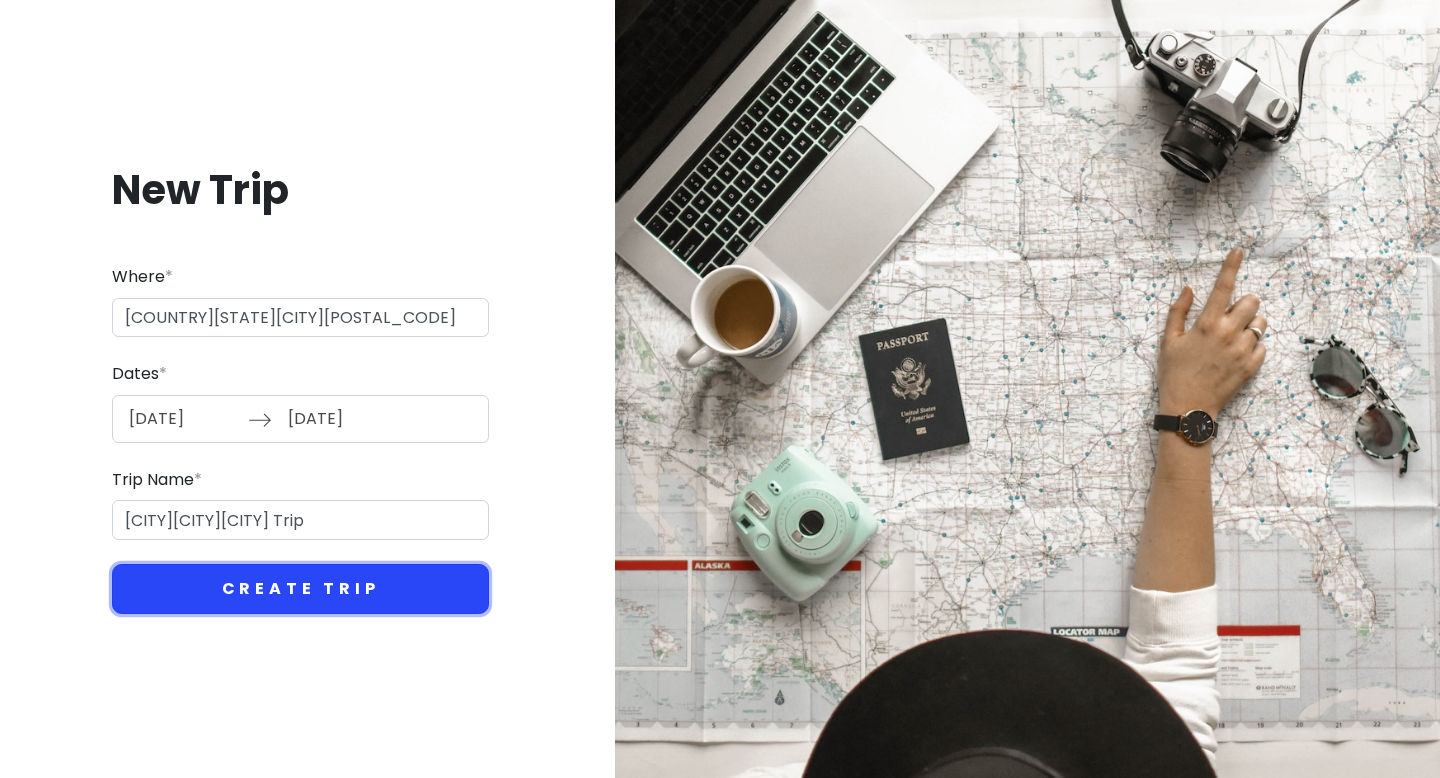 click on "Create Trip" at bounding box center [300, 589] 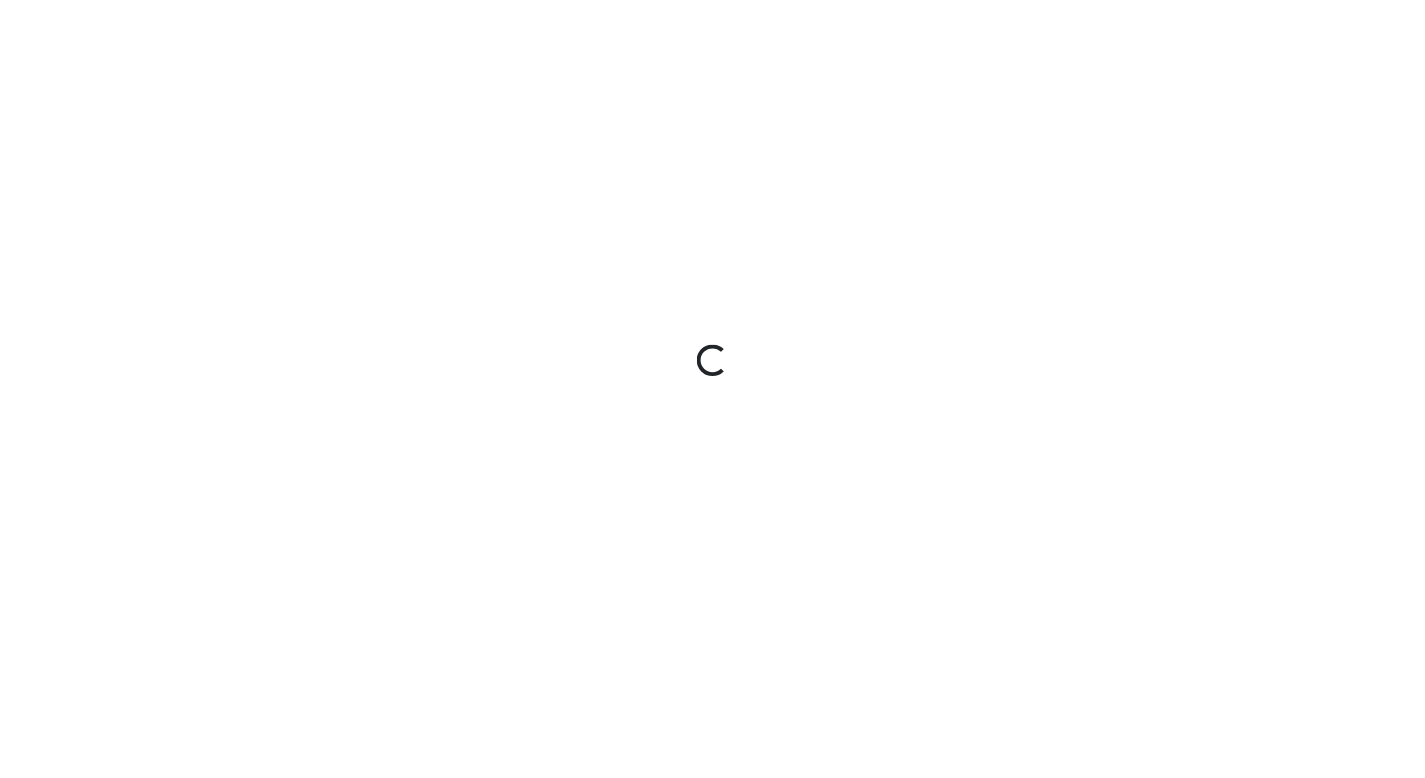 scroll, scrollTop: 0, scrollLeft: 0, axis: both 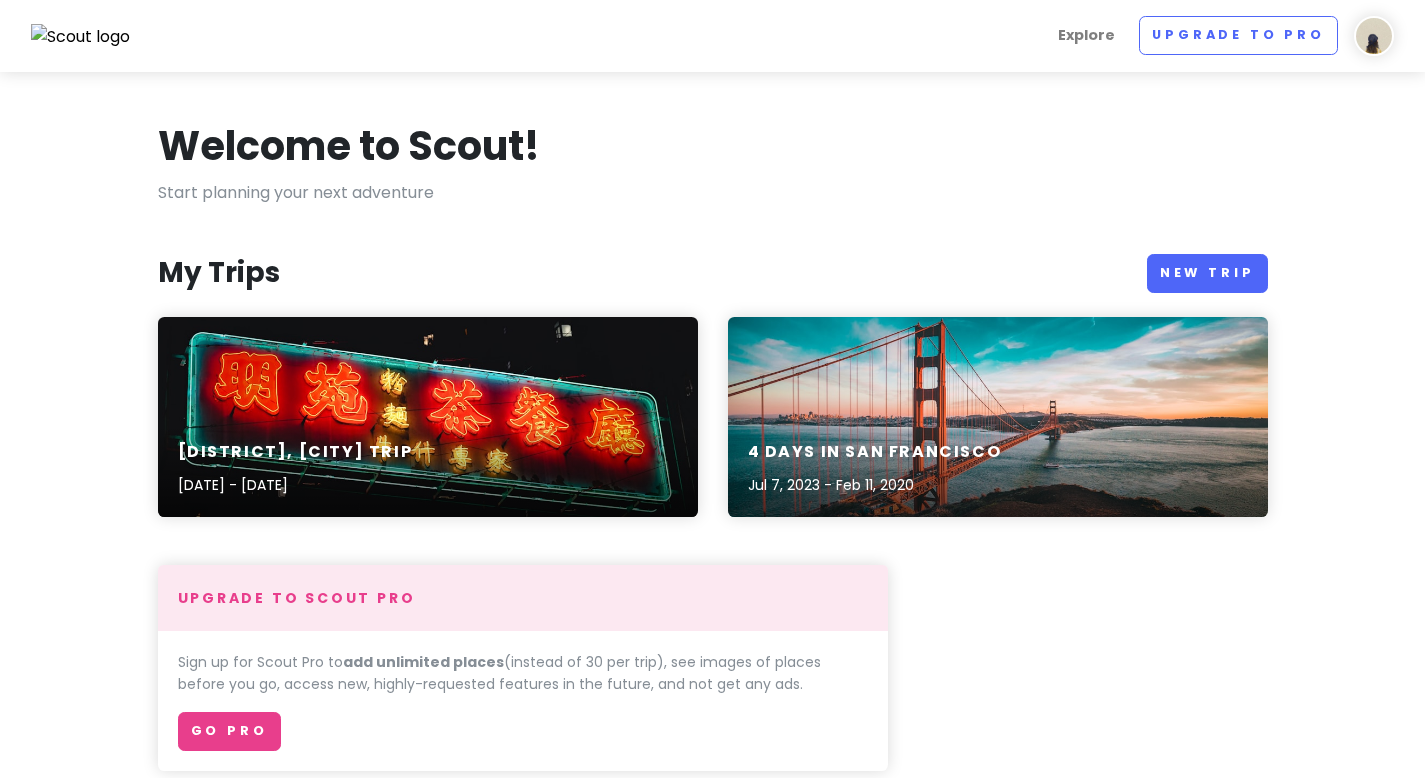 click at bounding box center [1374, 36] 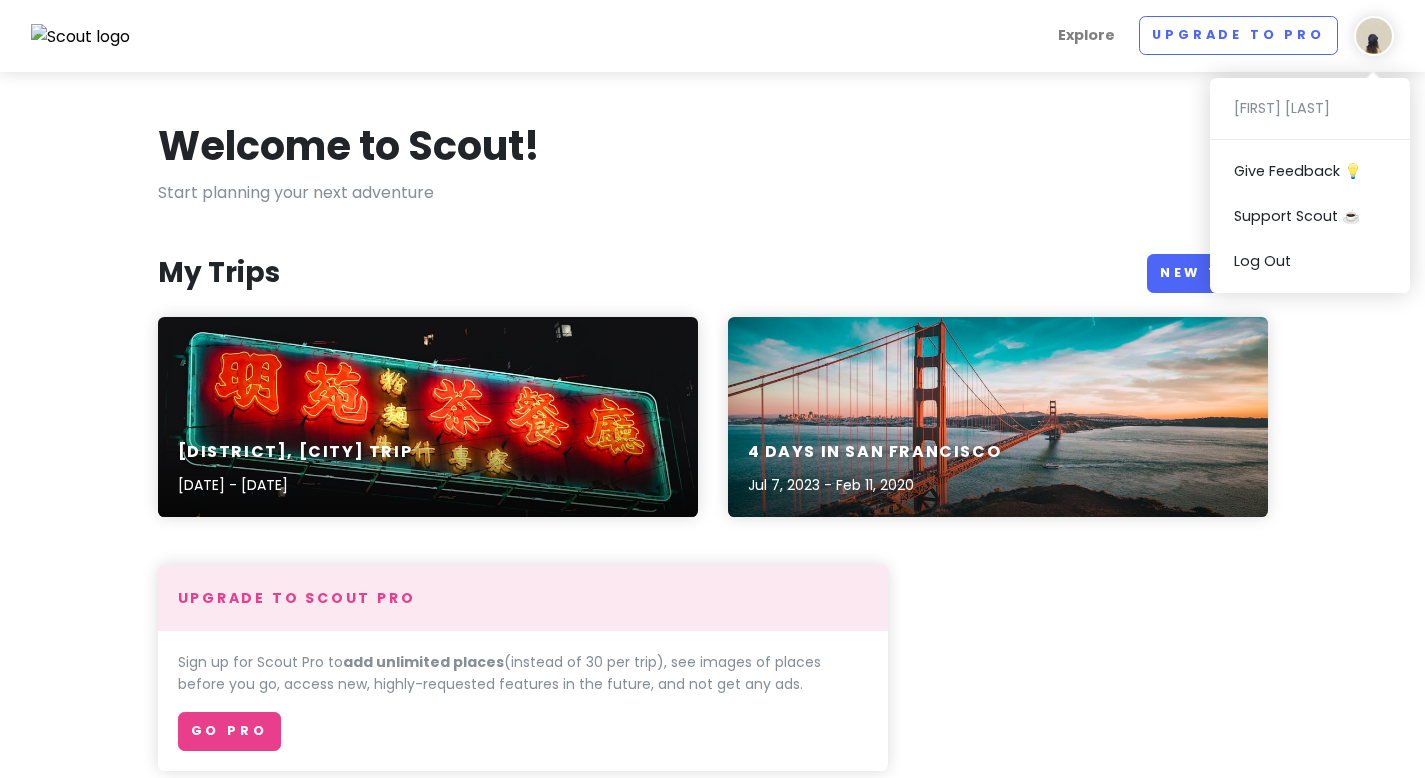 click at bounding box center (1374, 36) 